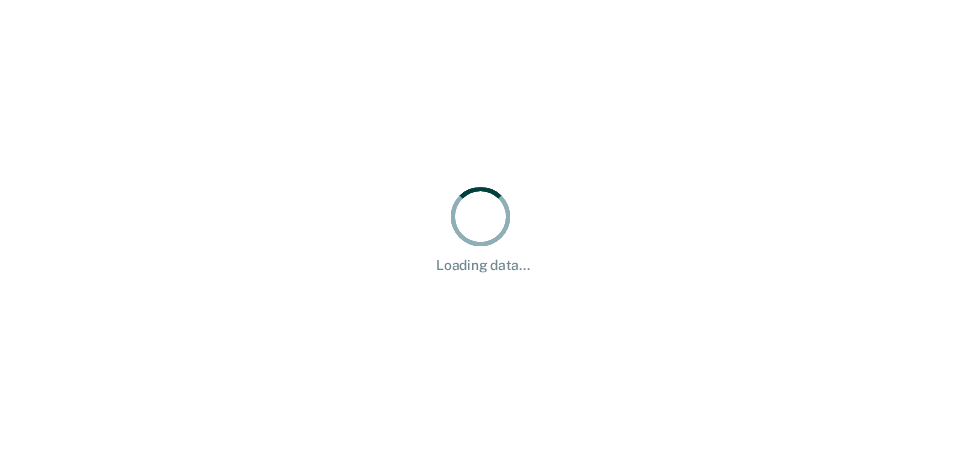 scroll, scrollTop: 0, scrollLeft: 0, axis: both 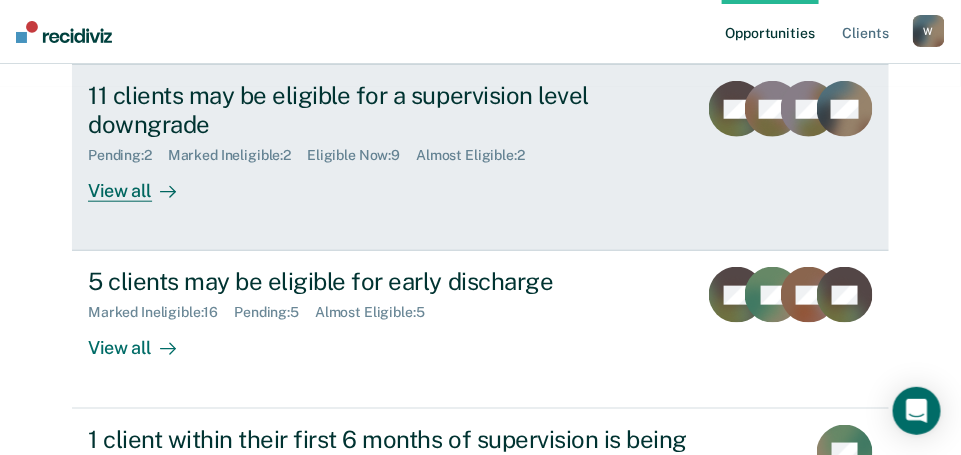 click on "View all" at bounding box center [144, 183] 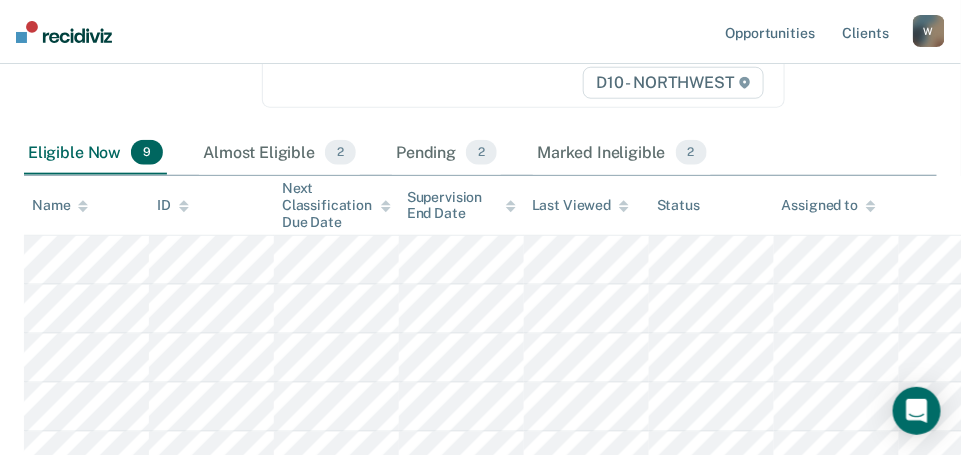 scroll, scrollTop: 421, scrollLeft: 0, axis: vertical 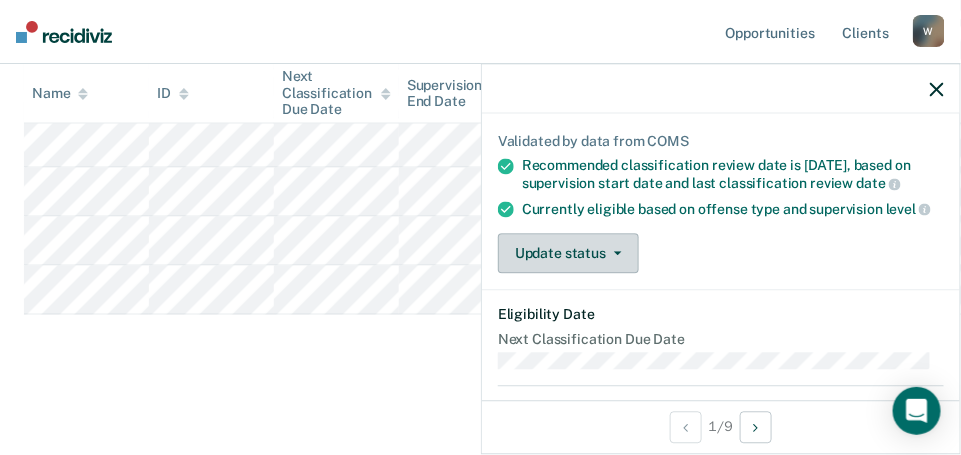 click on "Update status" at bounding box center [568, 254] 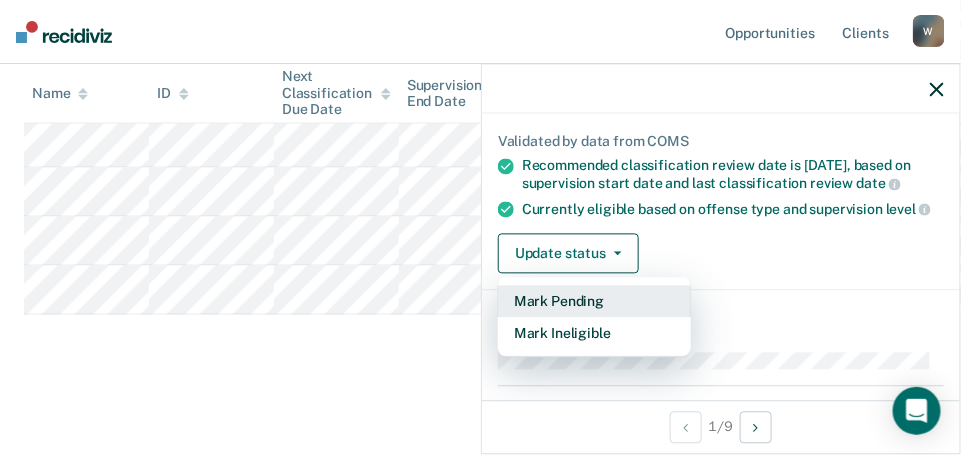 click on "Mark Pending" at bounding box center (594, 302) 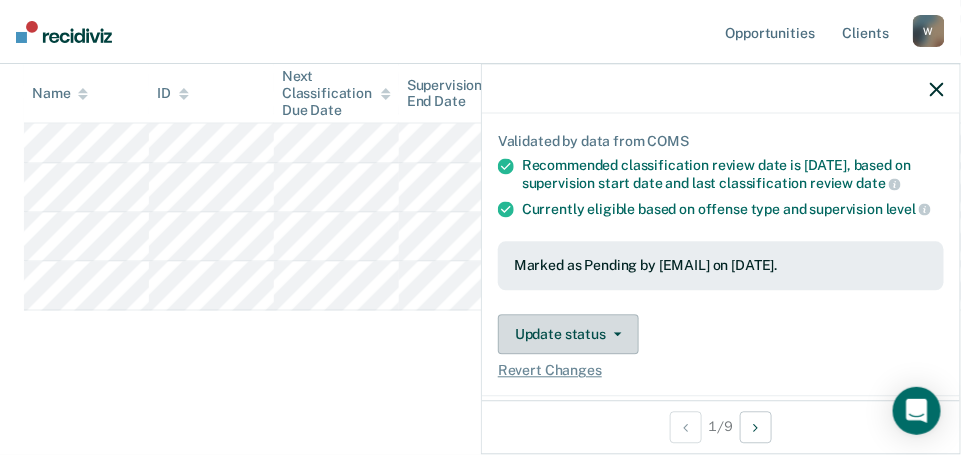 scroll, scrollTop: 733, scrollLeft: 0, axis: vertical 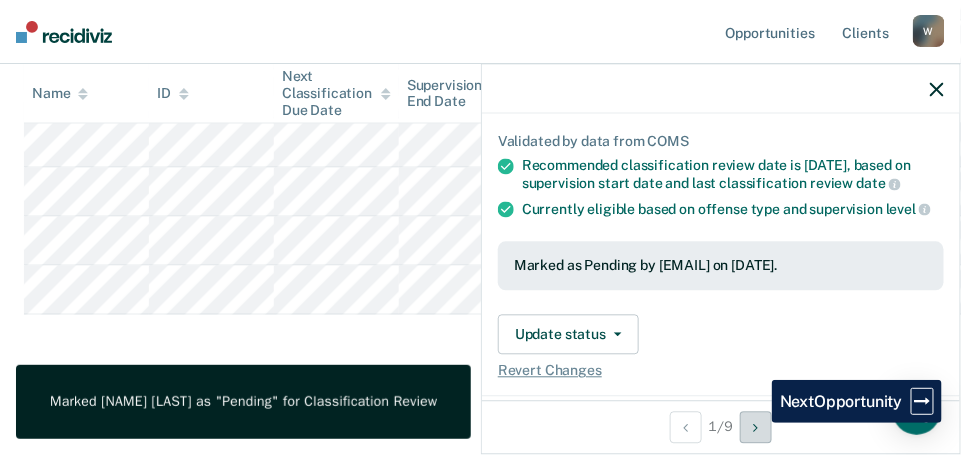 click at bounding box center (756, 427) 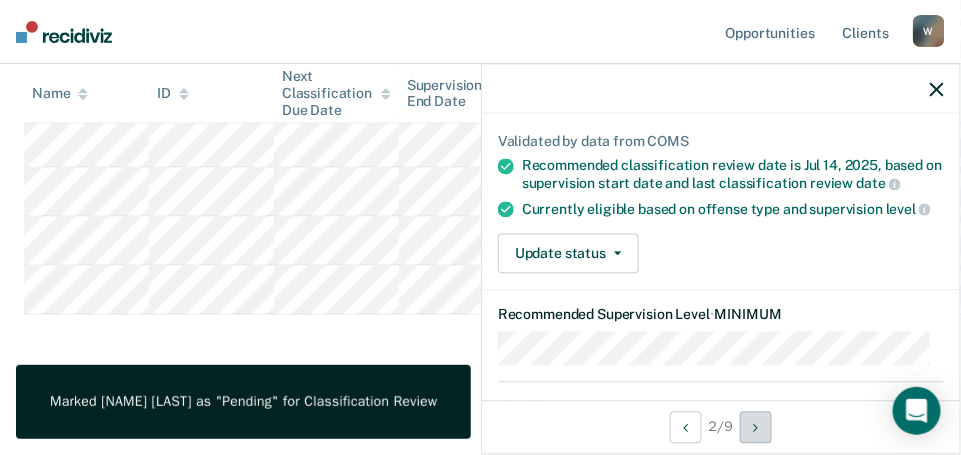 scroll, scrollTop: 0, scrollLeft: 0, axis: both 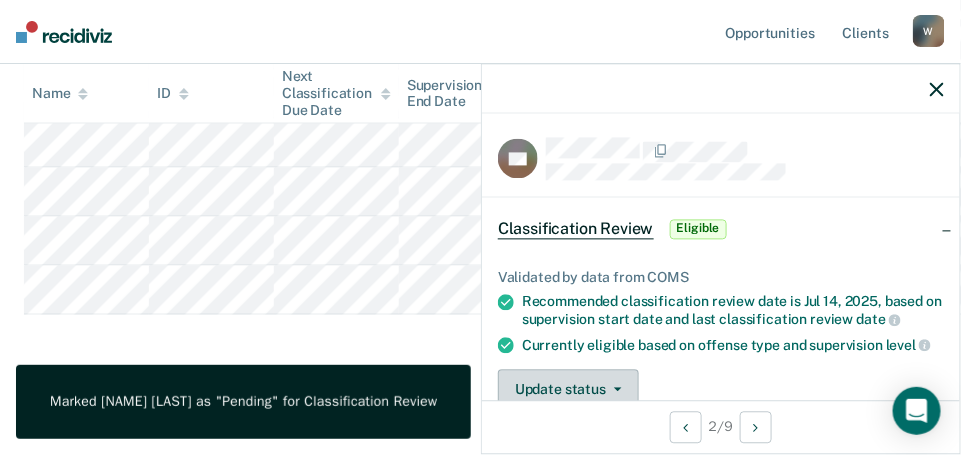 click on "Update status" at bounding box center [568, 390] 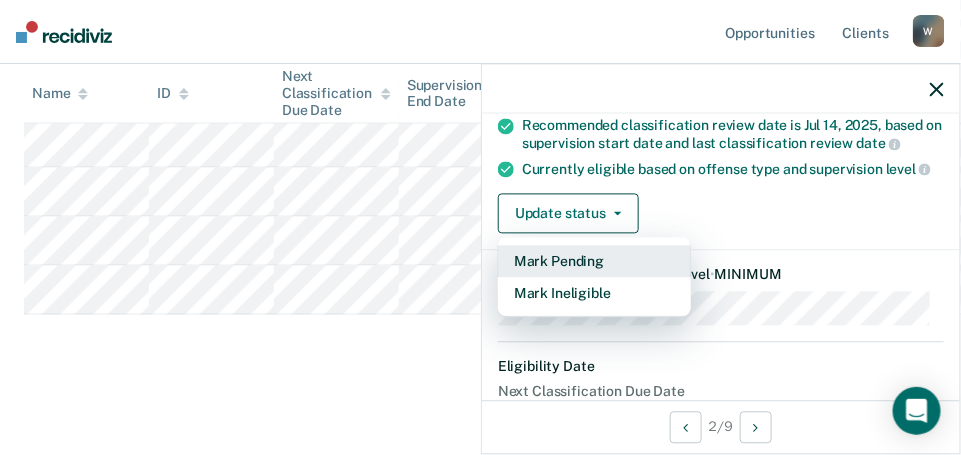 click on "Mark Pending" at bounding box center [594, 262] 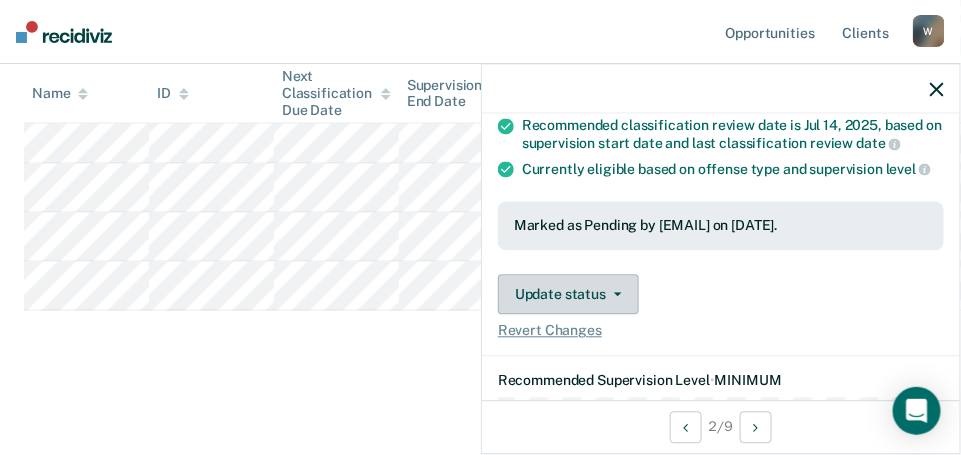 scroll, scrollTop: 684, scrollLeft: 0, axis: vertical 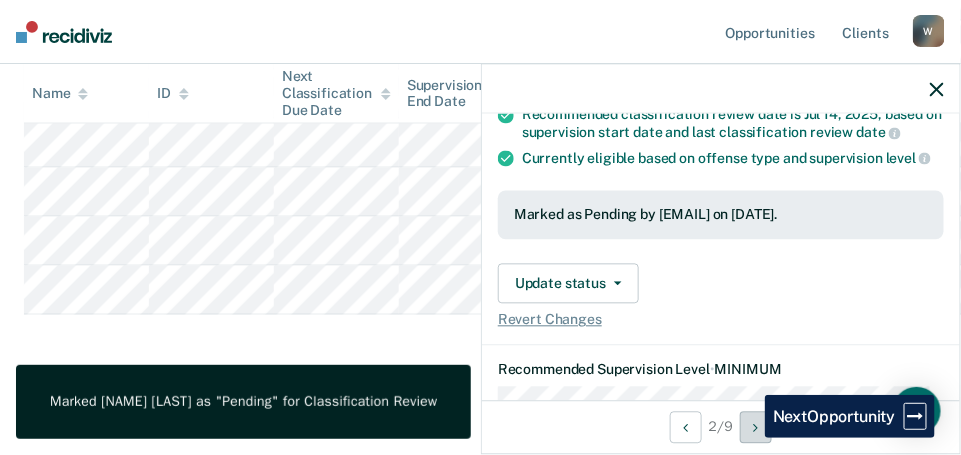 click at bounding box center [756, 427] 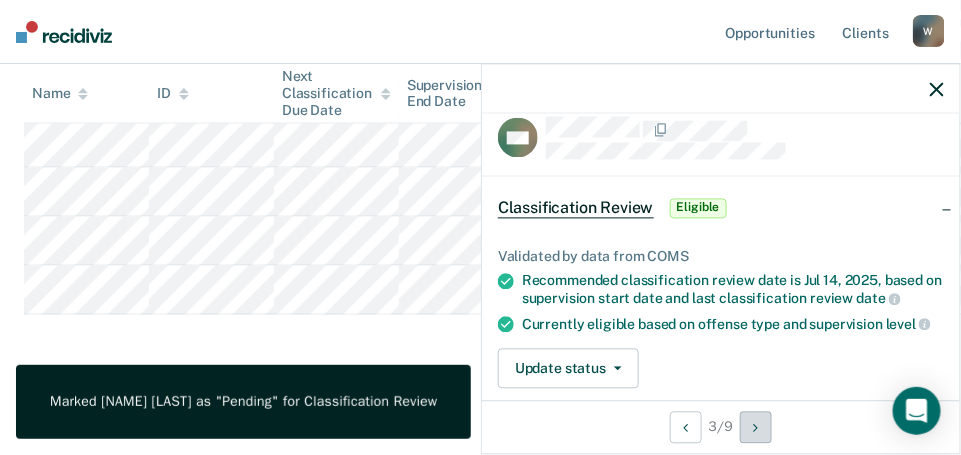 scroll, scrollTop: 0, scrollLeft: 0, axis: both 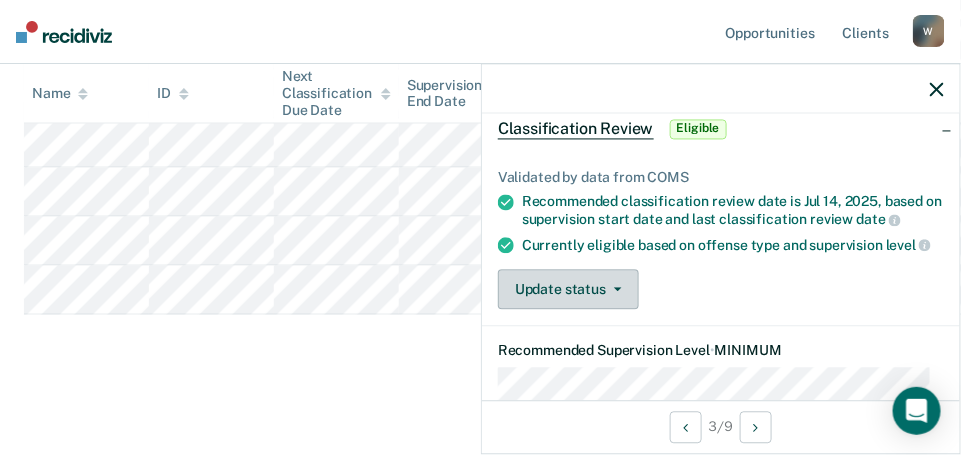 click on "Update status" at bounding box center (568, 290) 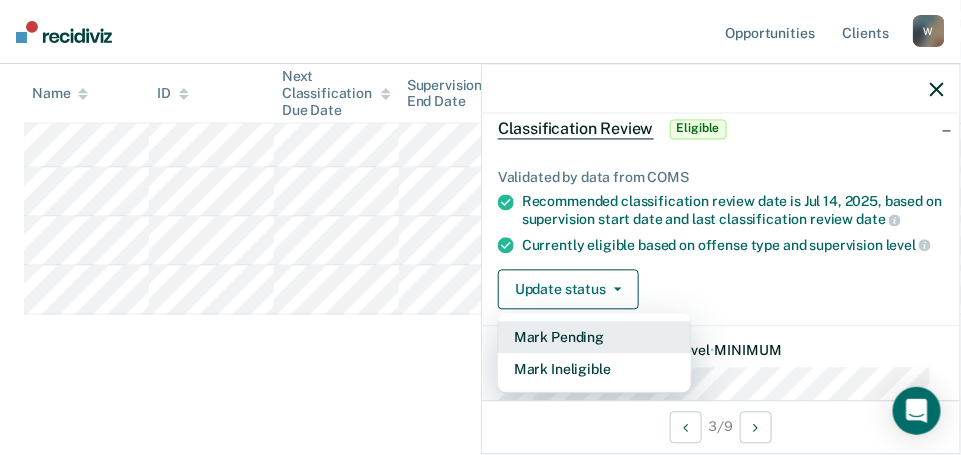 click on "Mark Pending" at bounding box center (594, 338) 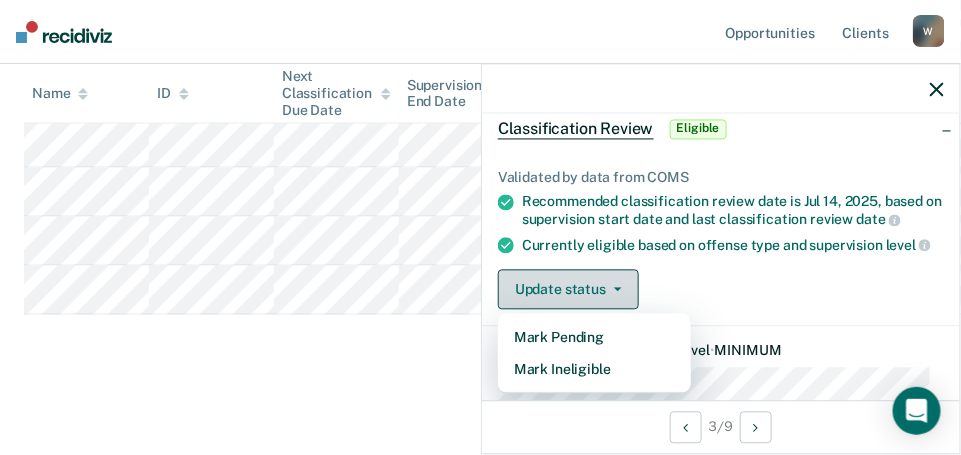 scroll, scrollTop: 635, scrollLeft: 0, axis: vertical 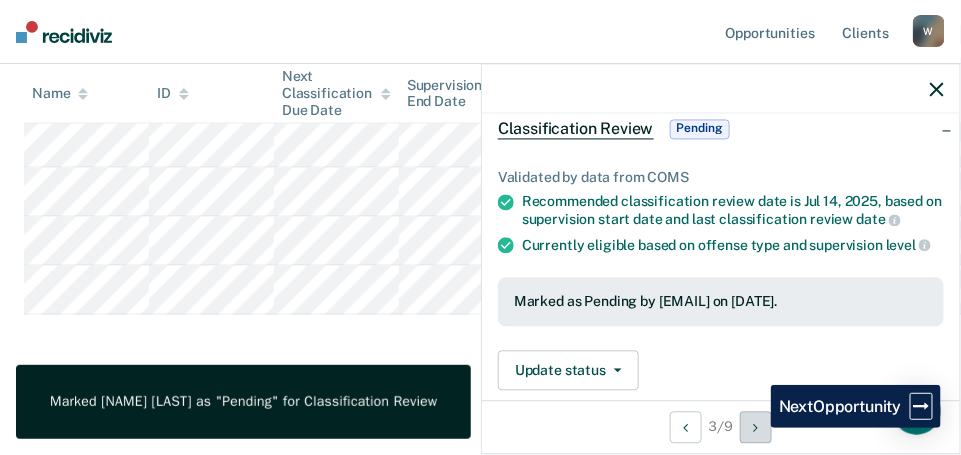 click at bounding box center [756, 427] 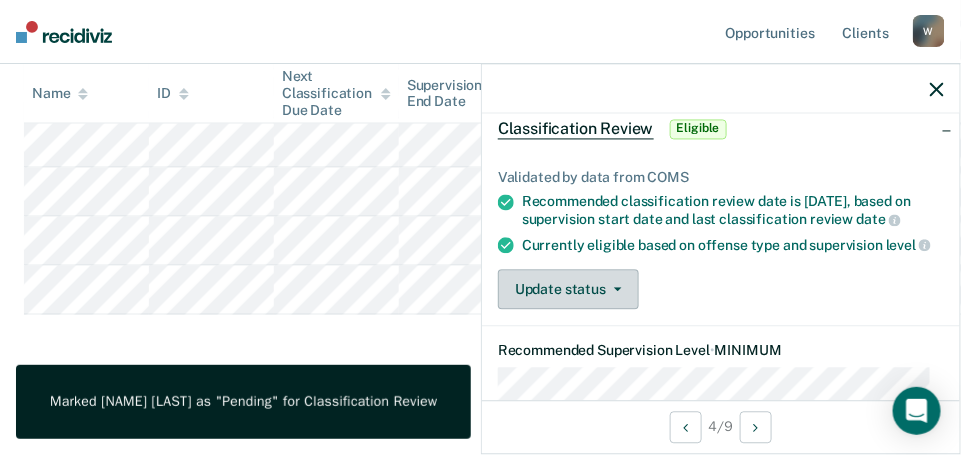 click on "Update status" at bounding box center (568, 290) 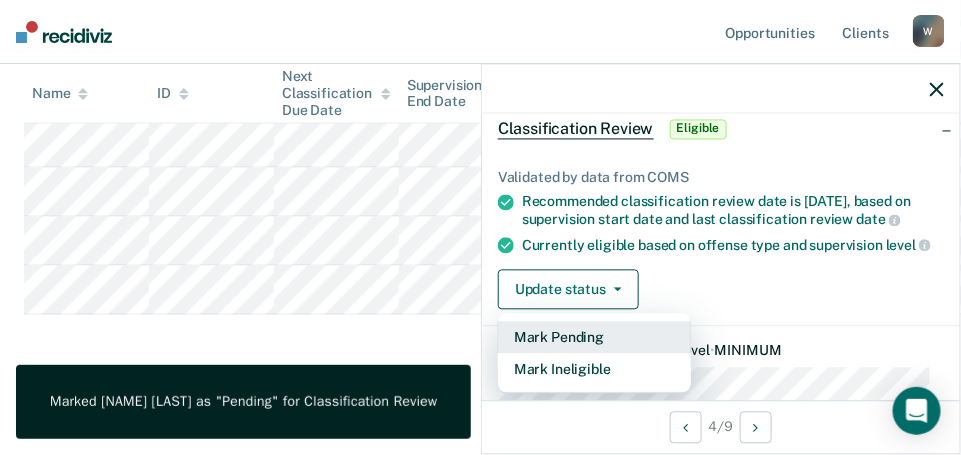 click on "Mark Pending" at bounding box center (594, 338) 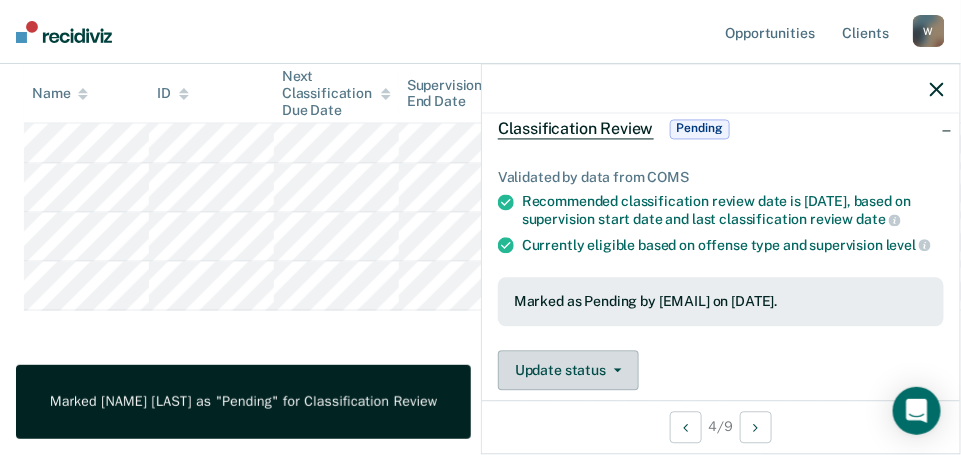 scroll, scrollTop: 586, scrollLeft: 0, axis: vertical 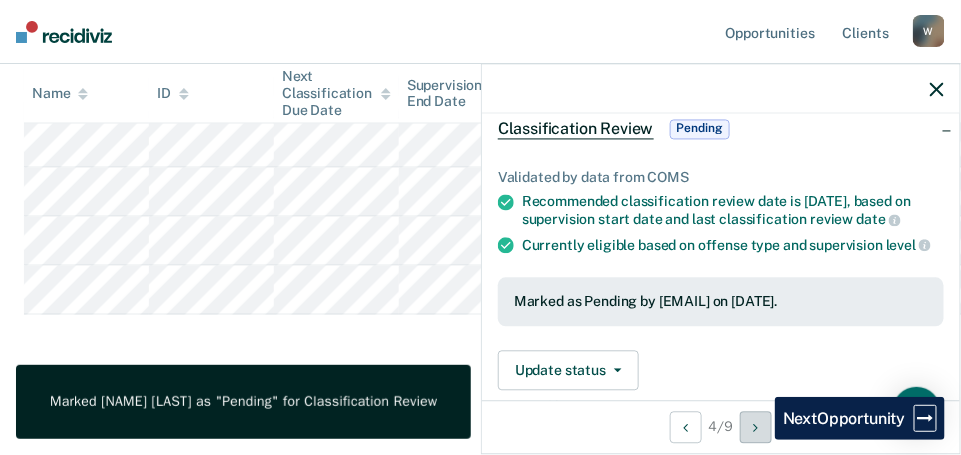 click at bounding box center [756, 427] 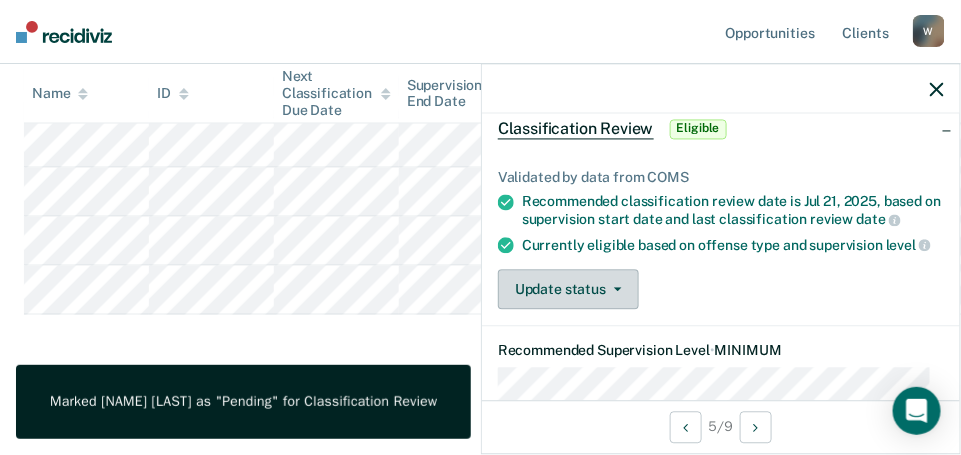 click on "Update status" at bounding box center (568, 290) 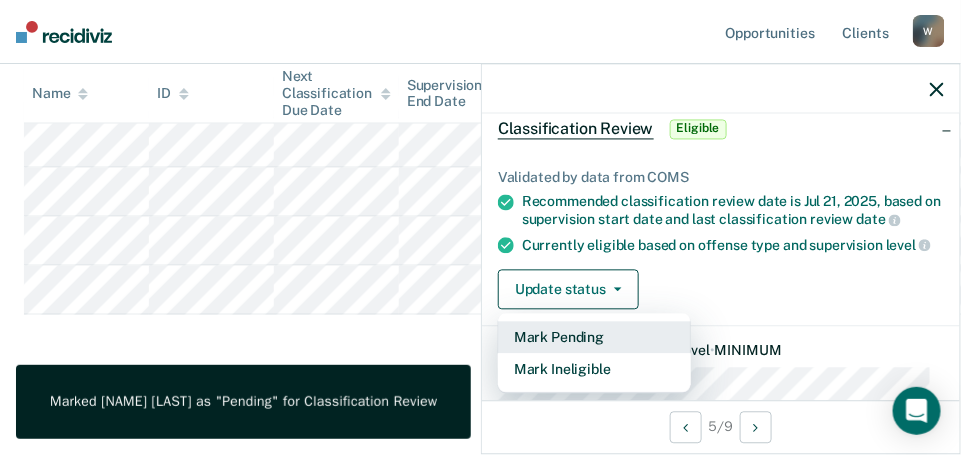 click on "Mark Pending" at bounding box center (594, 338) 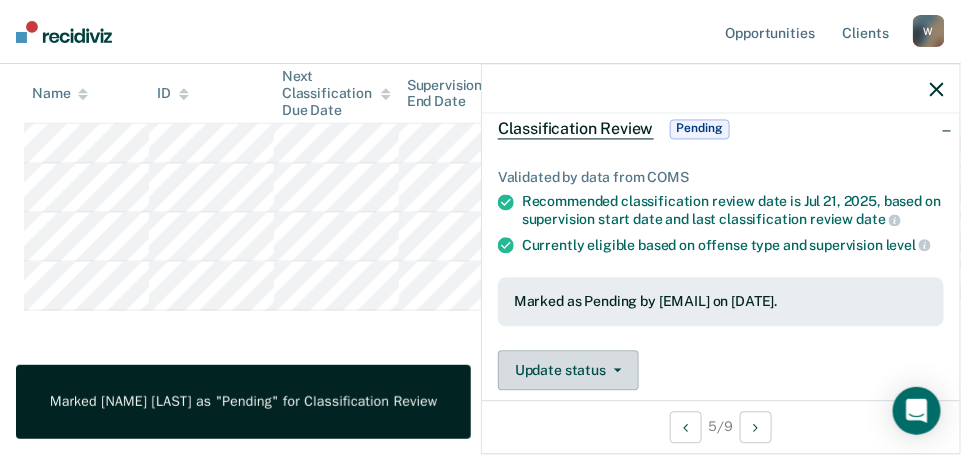 scroll, scrollTop: 537, scrollLeft: 0, axis: vertical 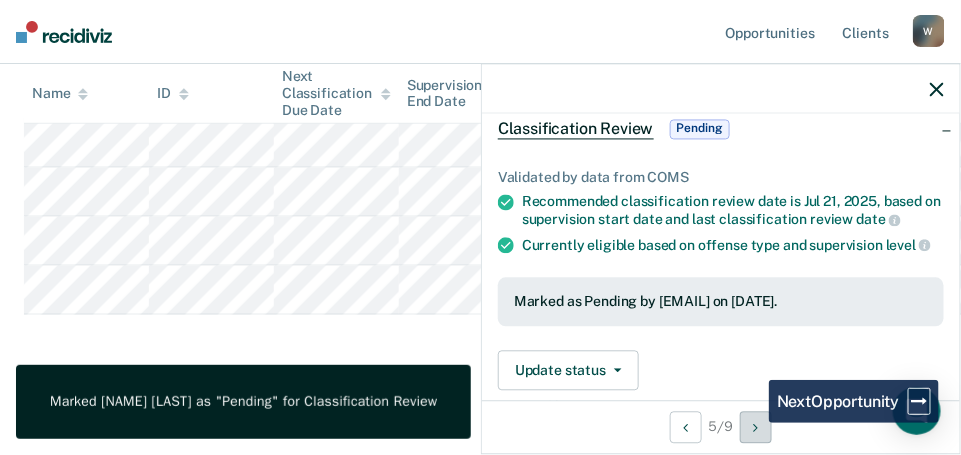 click at bounding box center [756, 427] 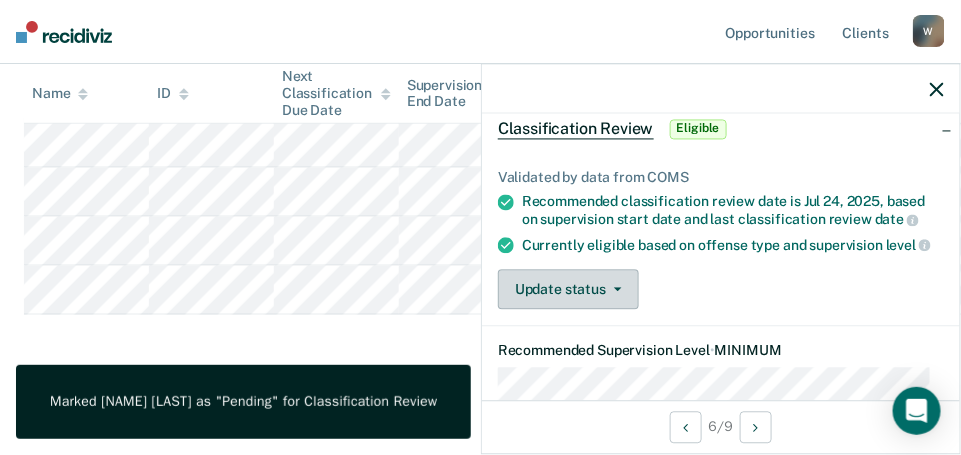 click on "Update status" at bounding box center (568, 290) 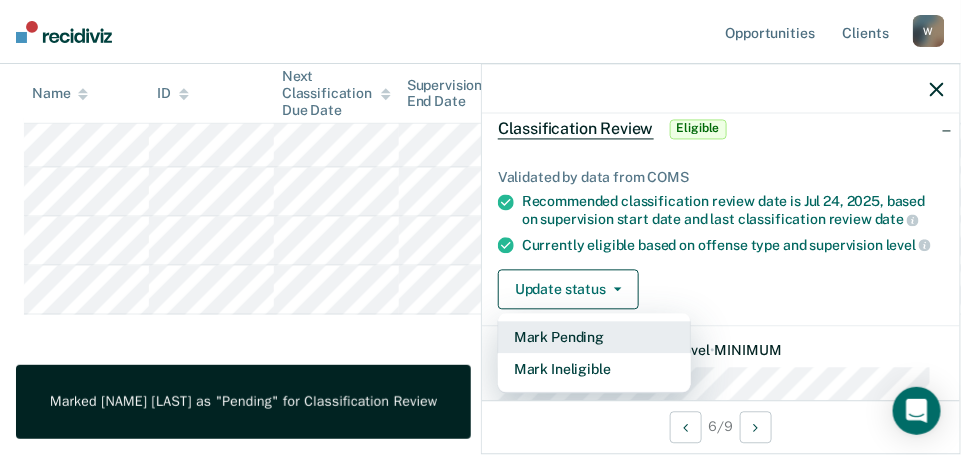 click on "Mark Pending" at bounding box center (594, 338) 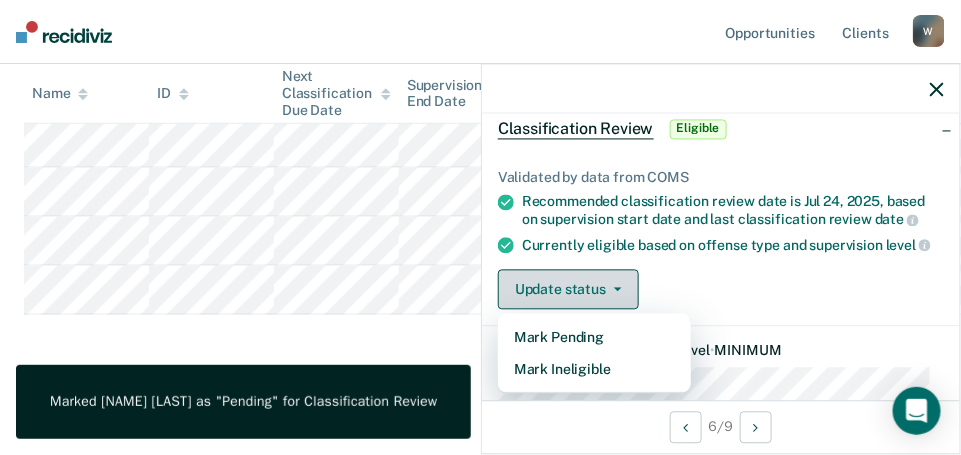 scroll, scrollTop: 488, scrollLeft: 0, axis: vertical 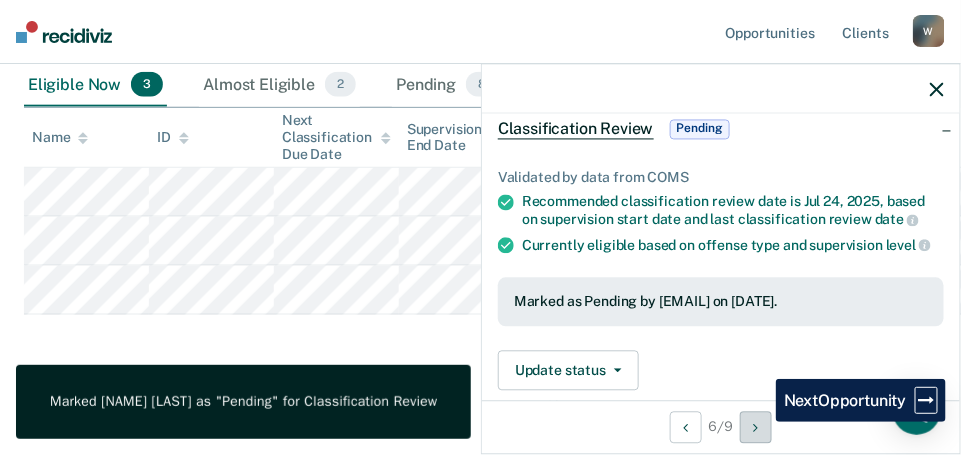 click at bounding box center (756, 427) 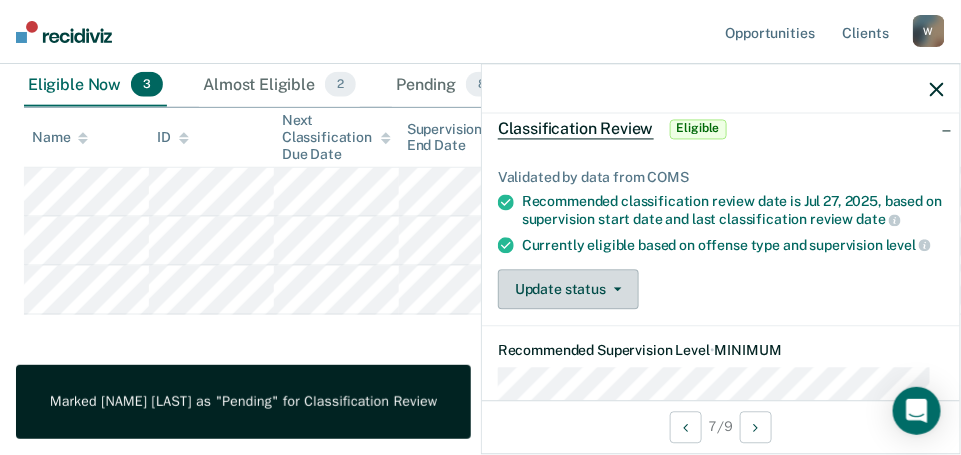 click on "Update status" at bounding box center [568, 290] 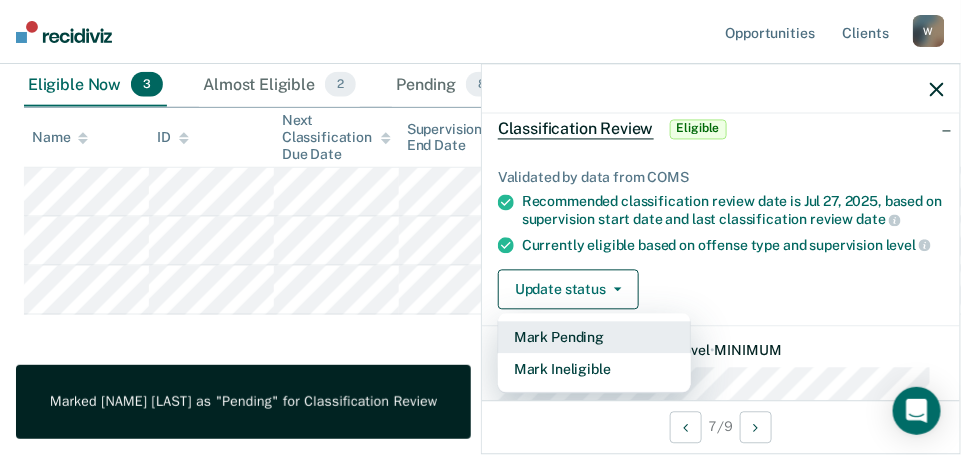 click on "Mark Pending" at bounding box center (594, 338) 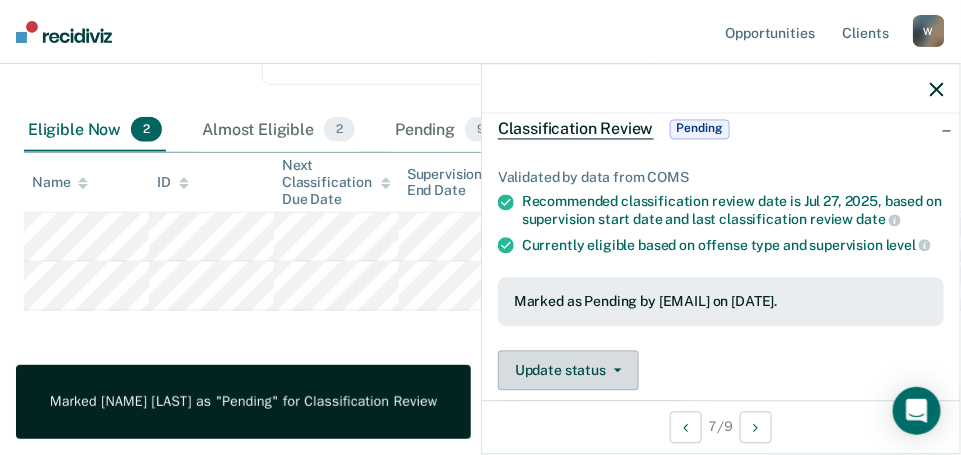 scroll, scrollTop: 439, scrollLeft: 0, axis: vertical 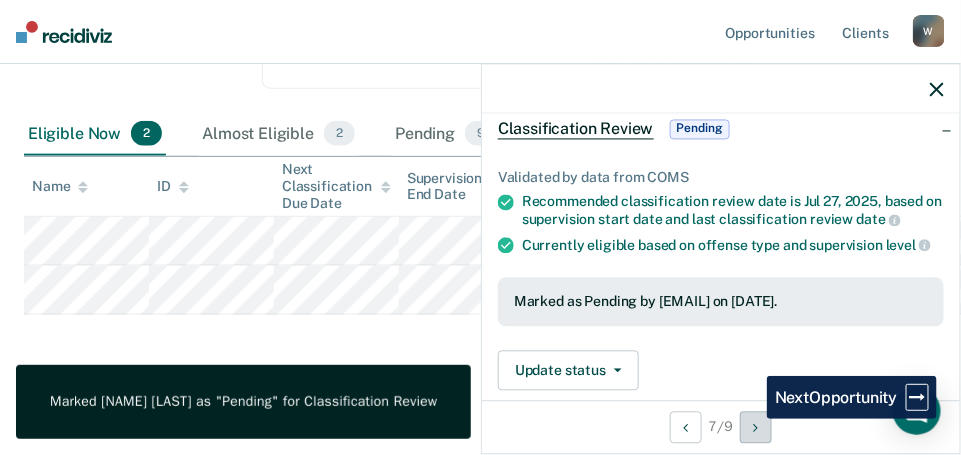 click at bounding box center (756, 427) 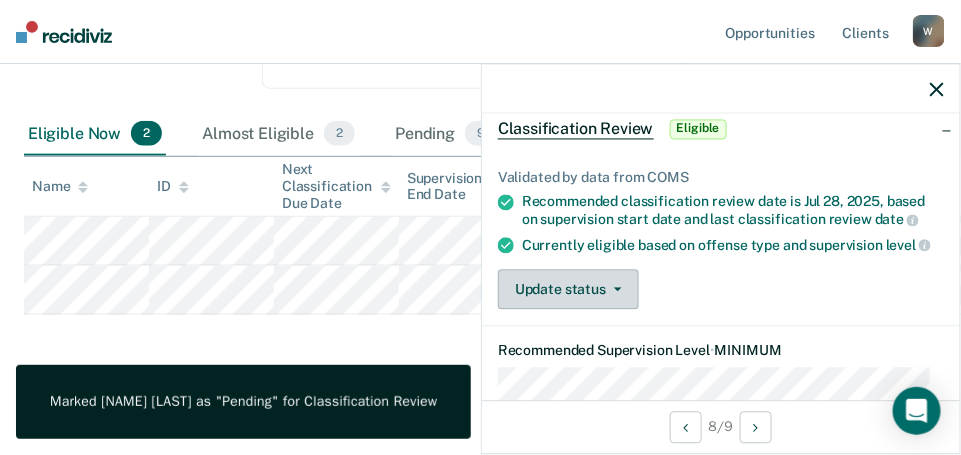click at bounding box center [614, 290] 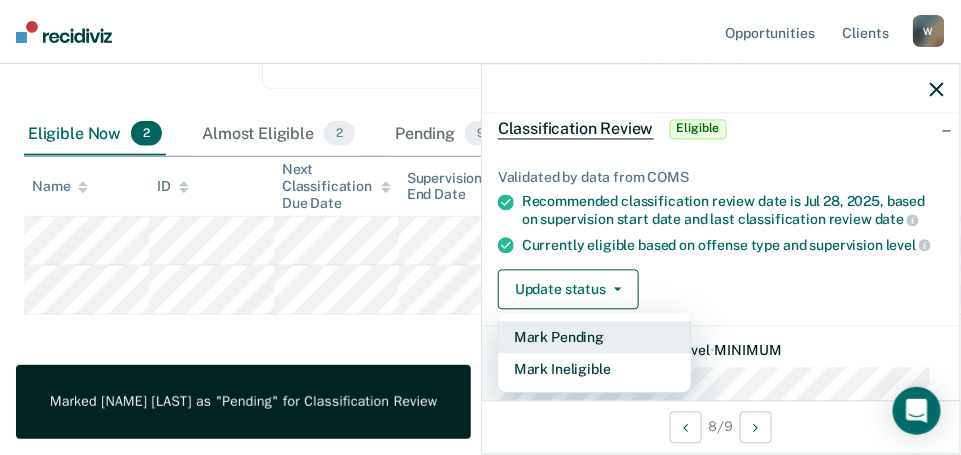 click on "Mark Pending" at bounding box center (594, 338) 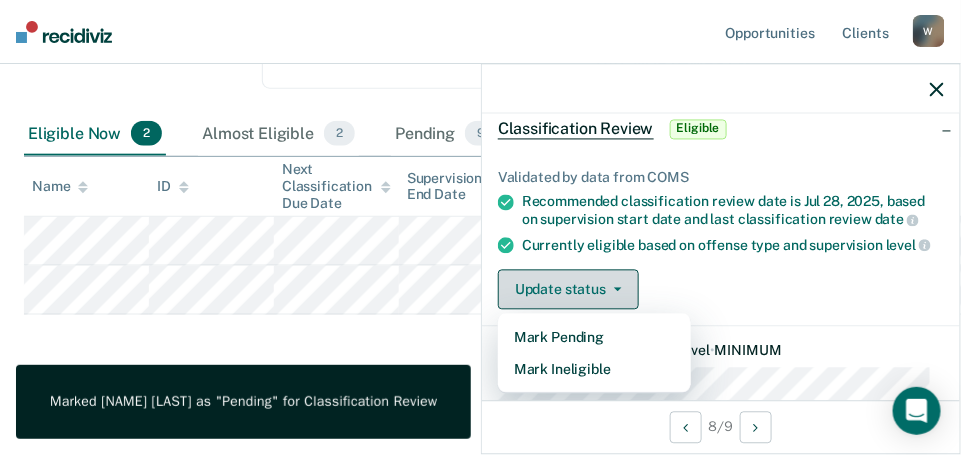 scroll, scrollTop: 390, scrollLeft: 0, axis: vertical 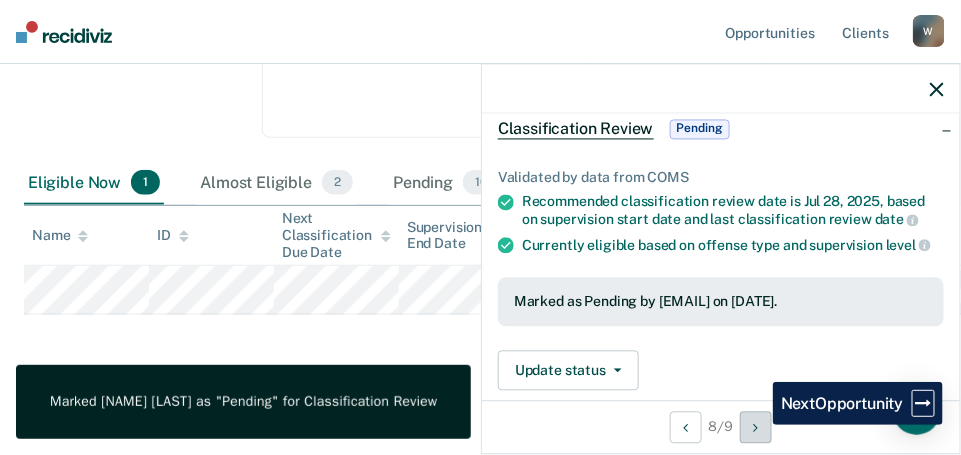 click at bounding box center [756, 427] 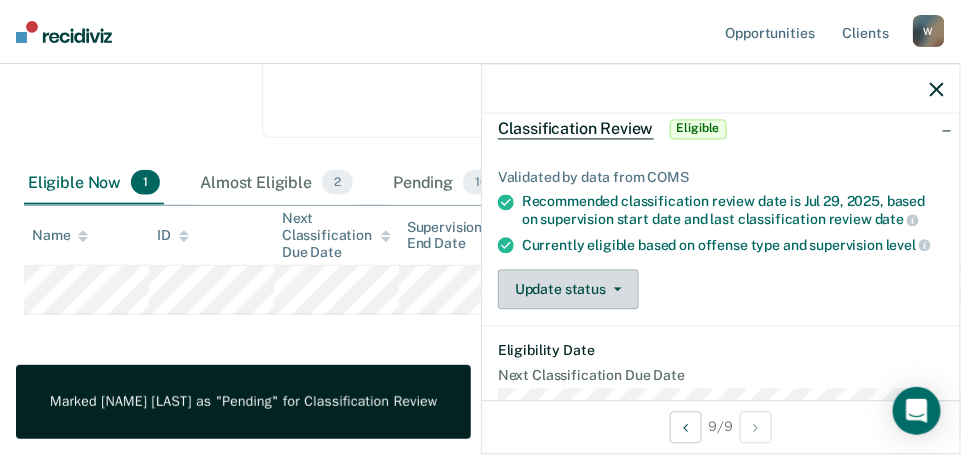 click on "Update status" at bounding box center (568, 290) 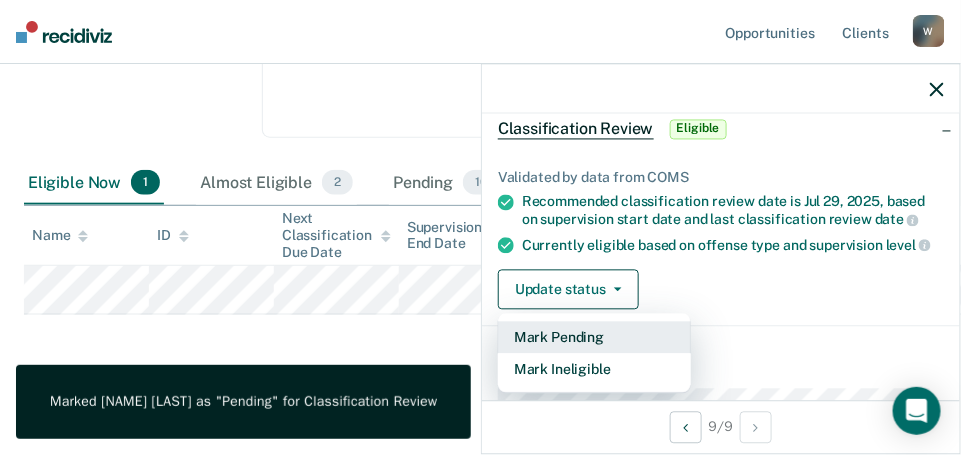 click on "Mark Pending" at bounding box center (594, 338) 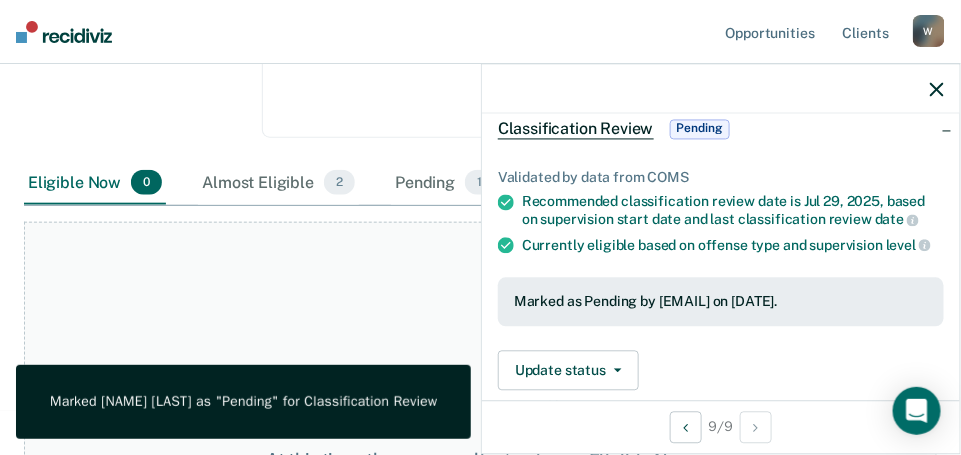 click on "At this time, there are no clients who are Eligible Now. Please navigate to one of the other tabs." at bounding box center [480, 470] 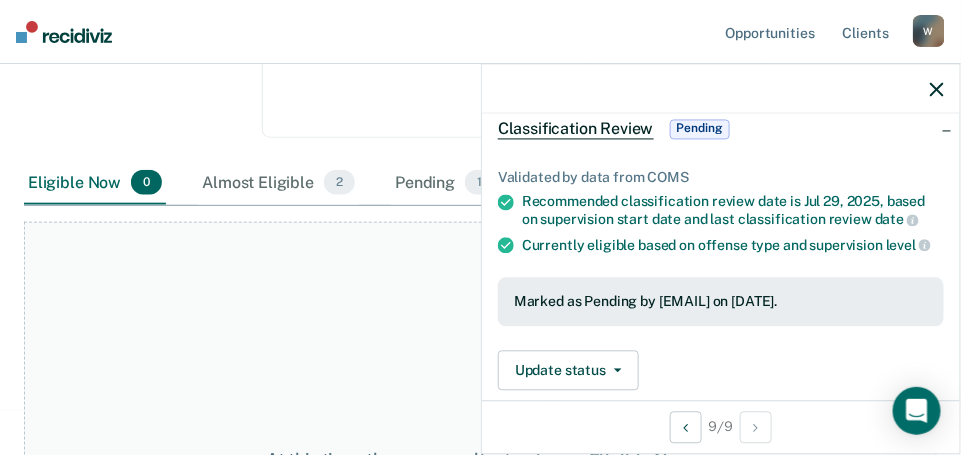 click at bounding box center (721, 89) 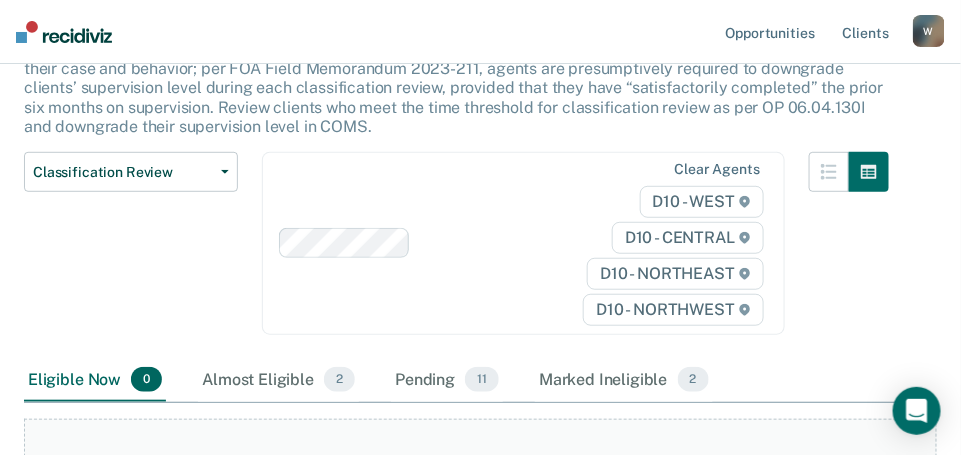 scroll, scrollTop: 0, scrollLeft: 0, axis: both 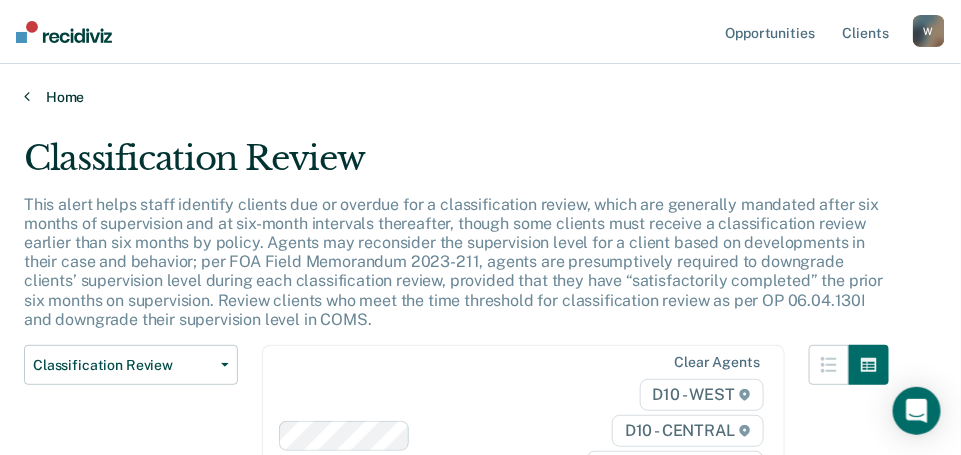 click on "Home" at bounding box center [480, 97] 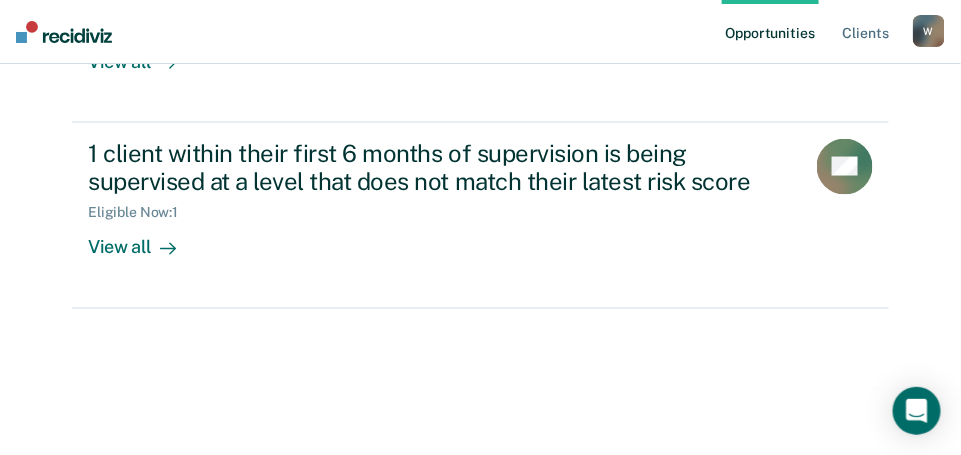 scroll, scrollTop: 657, scrollLeft: 0, axis: vertical 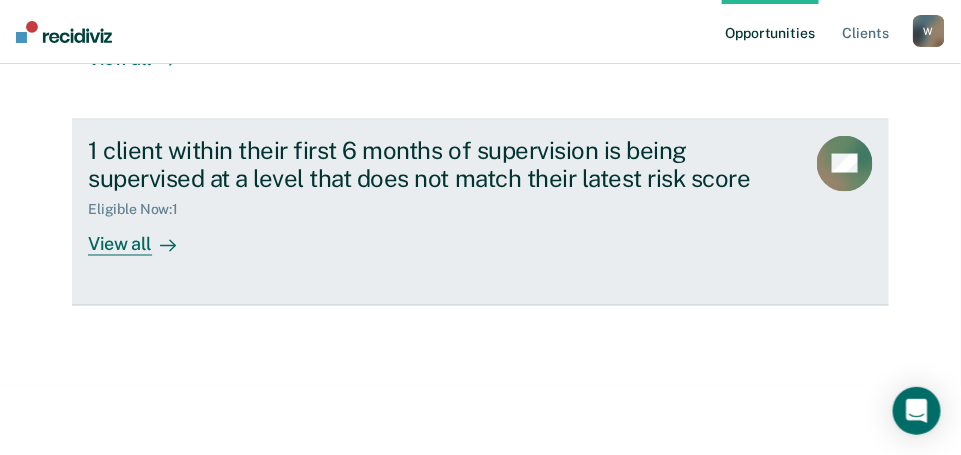 click on "View all" at bounding box center [144, 237] 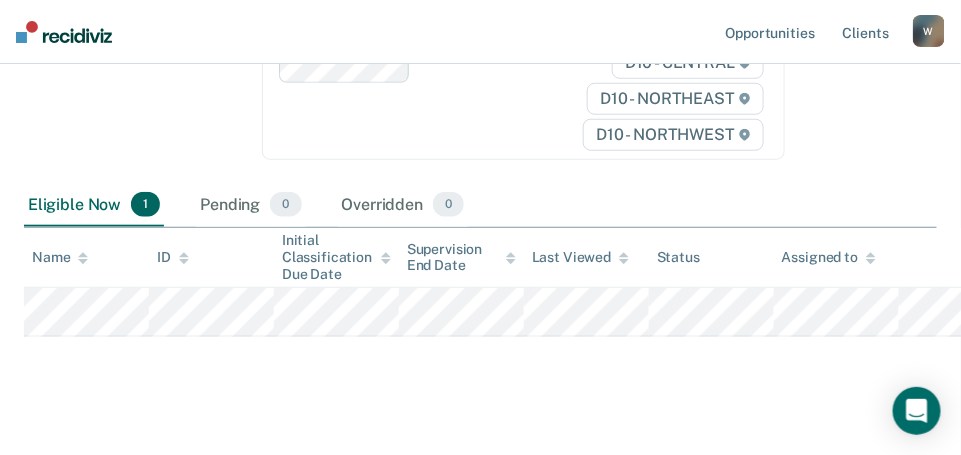 scroll, scrollTop: 350, scrollLeft: 0, axis: vertical 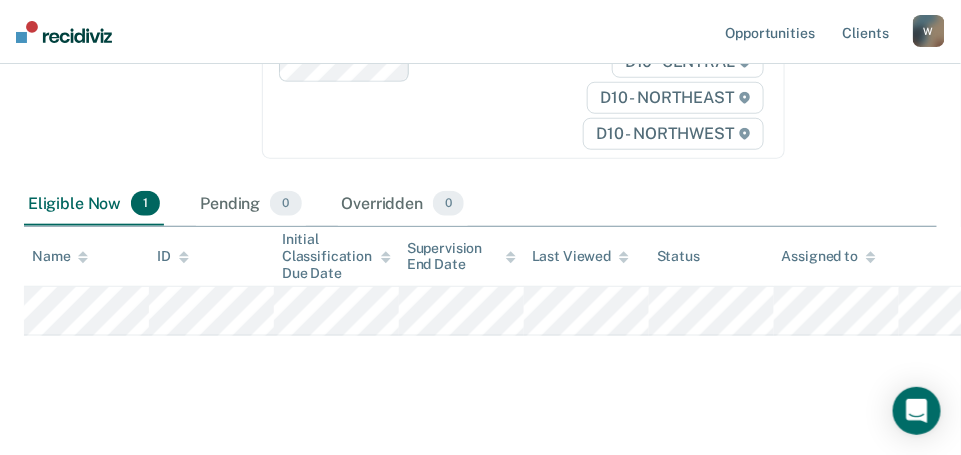 click on "Supervision Level Mismatch   This alert helps staff identify clients who are eligible for a downgrade in their supervision level during their first six months on supervision. The tool will surface clients who have not yet received a COMPAS but are being supervised at a level other than medium or whose supervision level is not aligned with their COMPAS score. Review clients within their first six months of supervision and whose supervision level does not match their risk level as per OP 06.04.130I and downgrade their supervision level in COMS. Supervision Level Mismatch Classification Review Early Discharge Minimum Telephone Reporting Overdue for Discharge Supervision Level Mismatch Clear   agents D10 - WEST   D10 - CENTRAL   D10 - NORTHEAST   D10 - NORTHWEST   Eligible Now 1 Pending 0 Overridden 0
To pick up a draggable item, press the space bar.
While dragging, use the arrow keys to move the item.
Press space again to drop the item in its new position, or press escape to cancel.
Name ID" at bounding box center (480, 115) 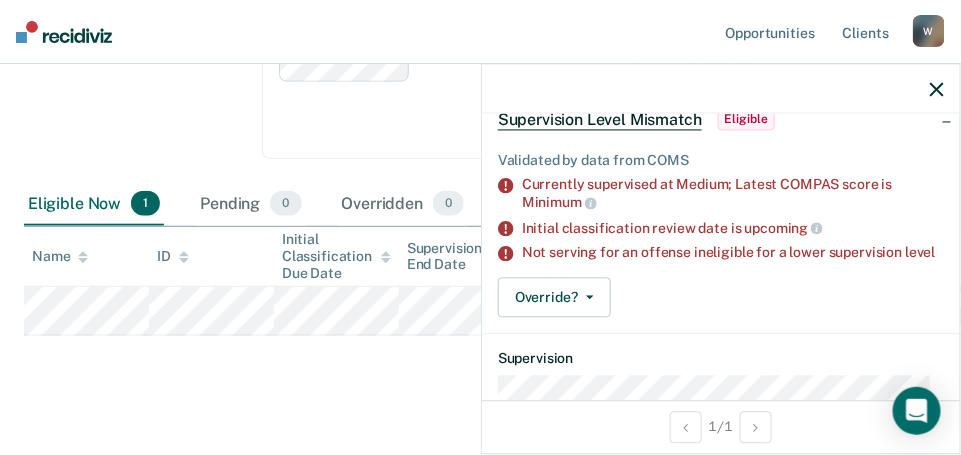 scroll, scrollTop: 134, scrollLeft: 0, axis: vertical 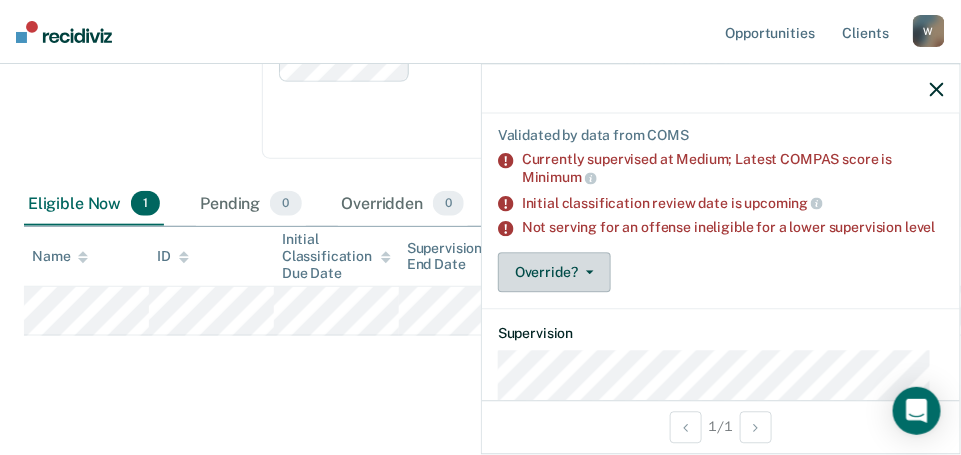 click 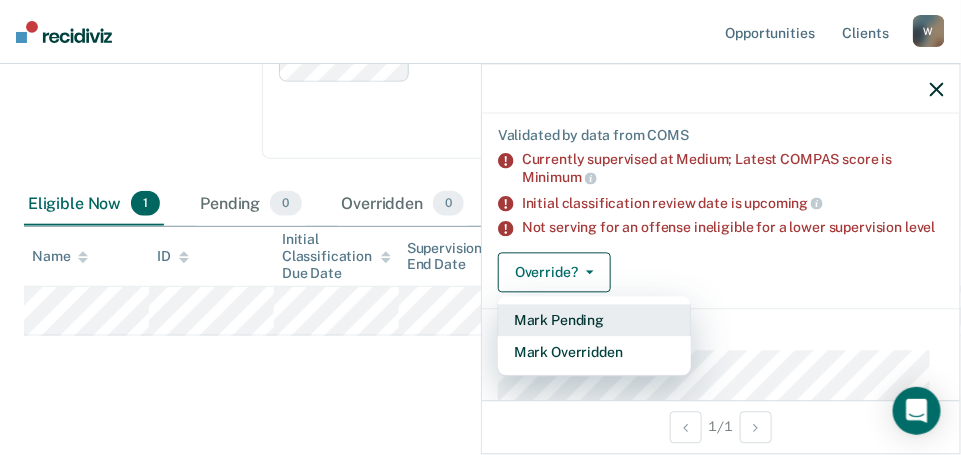 click on "Mark Pending" at bounding box center [594, 321] 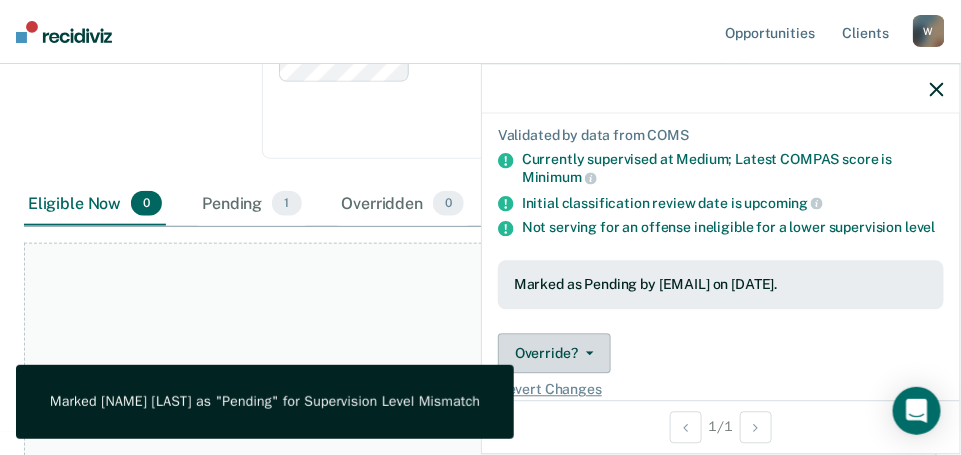 click on "Override?" at bounding box center [554, 354] 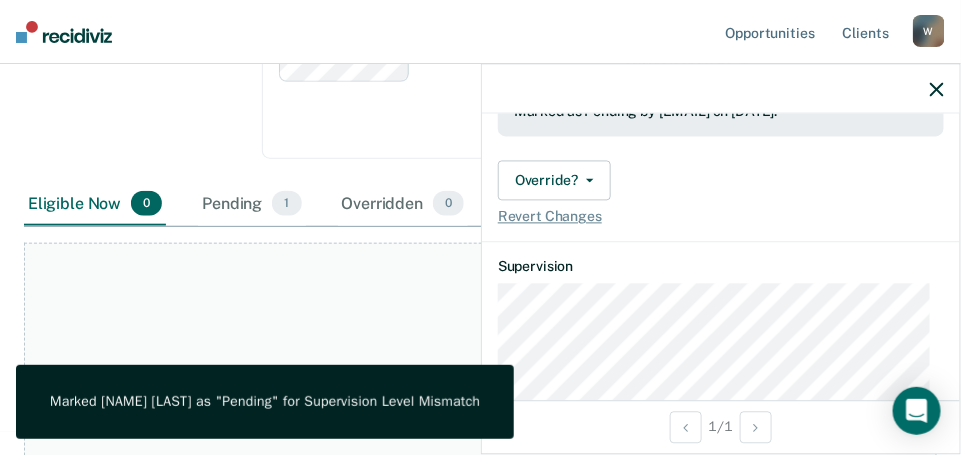 click on "Supervision" at bounding box center (721, 358) 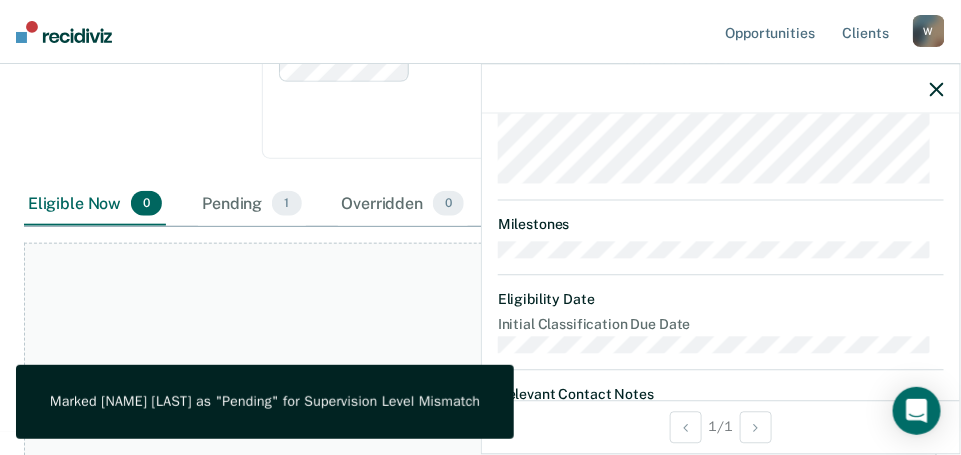 scroll, scrollTop: 695, scrollLeft: 0, axis: vertical 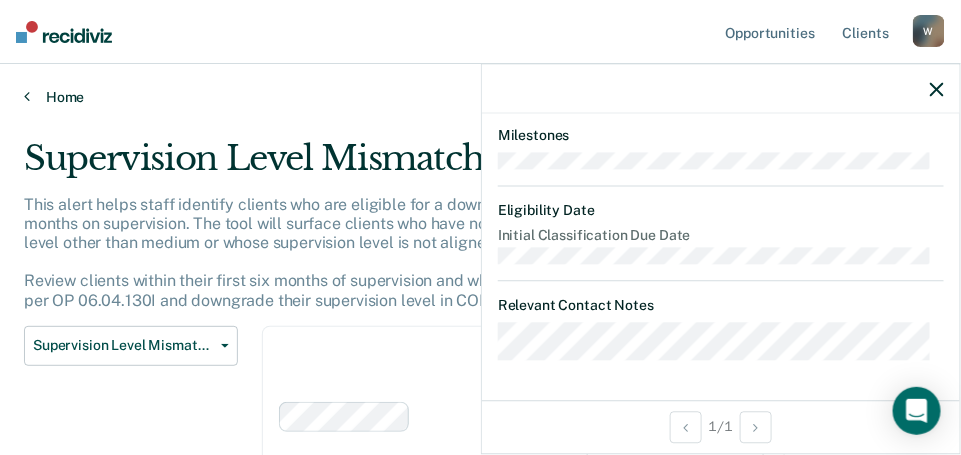 click on "Home" at bounding box center (480, 97) 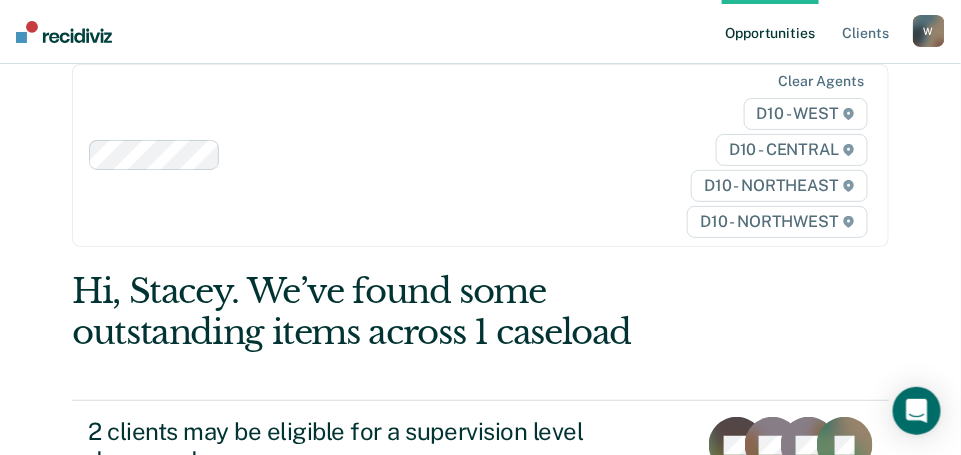 scroll, scrollTop: 0, scrollLeft: 0, axis: both 